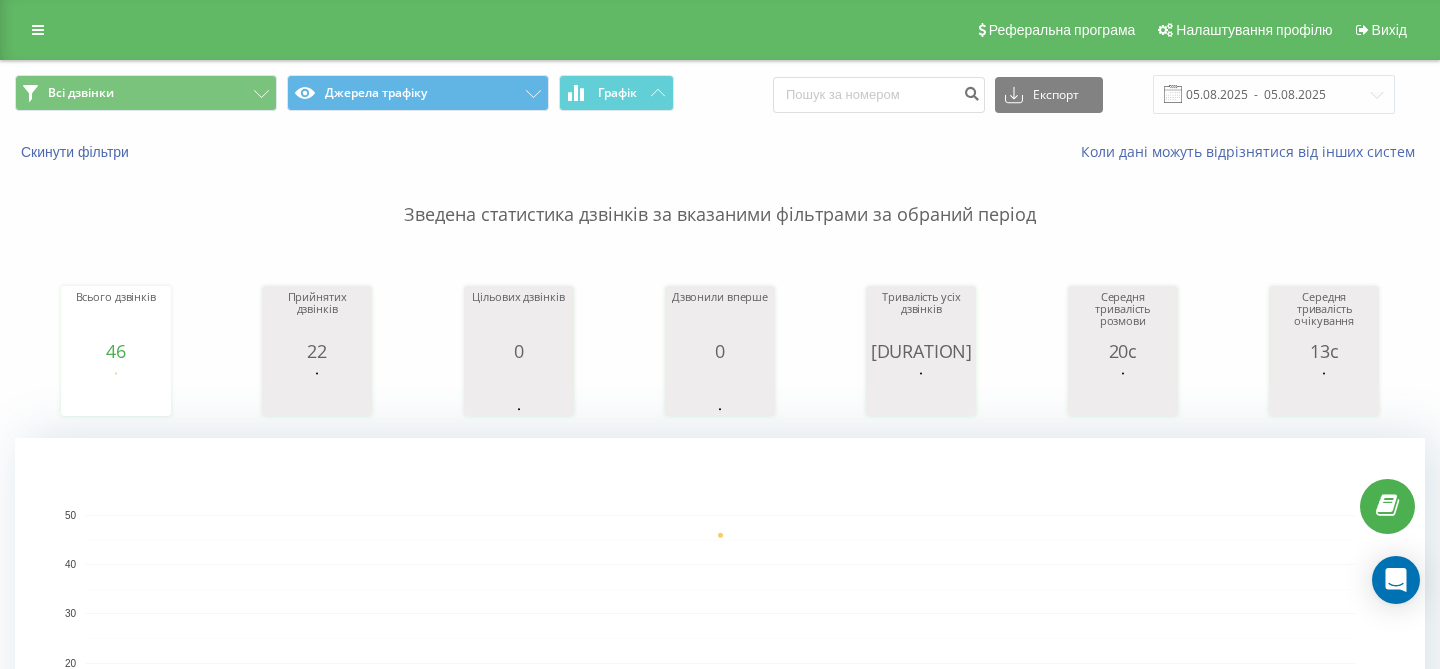 scroll, scrollTop: 0, scrollLeft: 0, axis: both 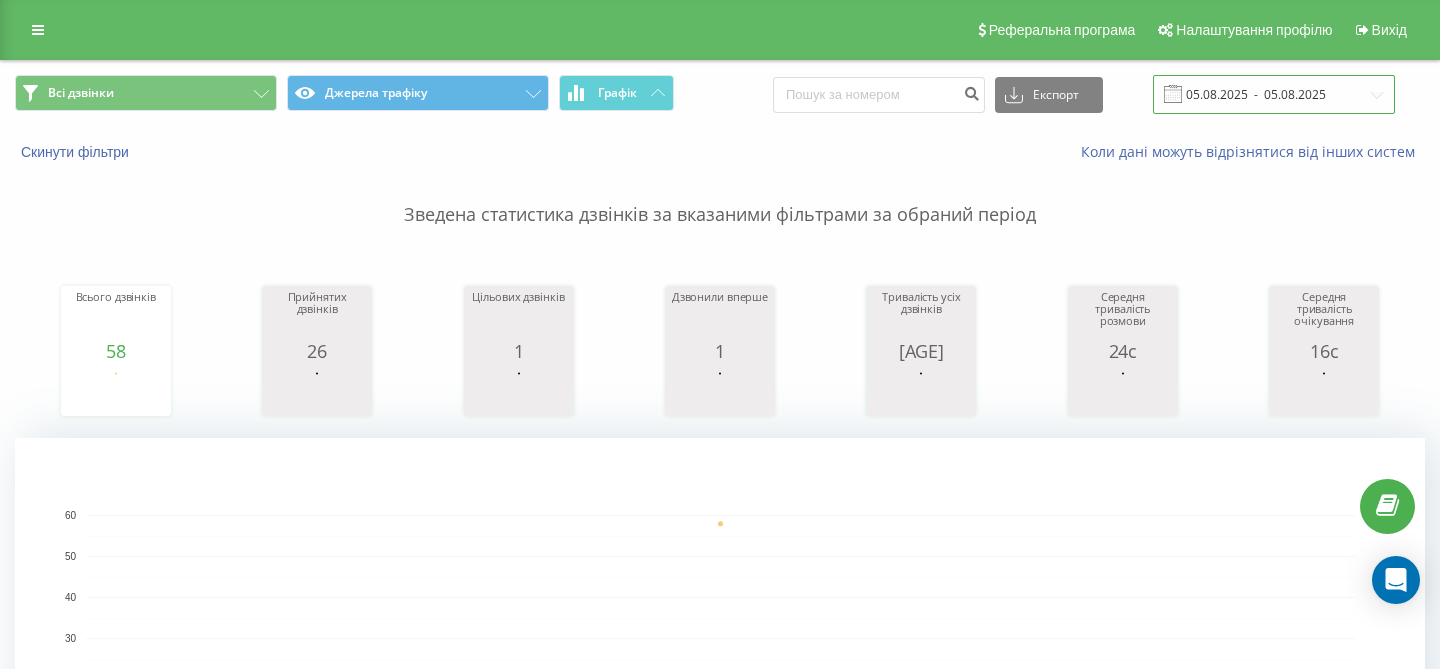 click on "05.08.2025  -  05.08.2025" at bounding box center (1274, 94) 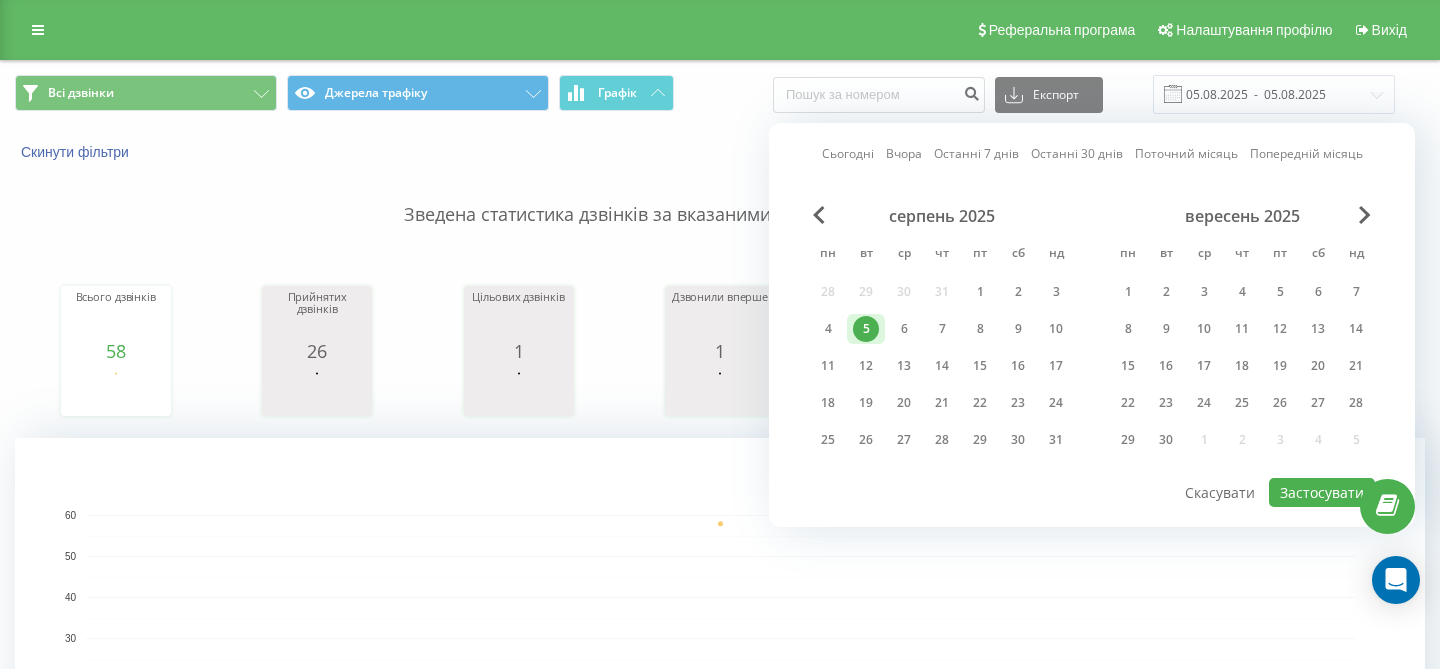 click on "Сьогодні" at bounding box center [848, 153] 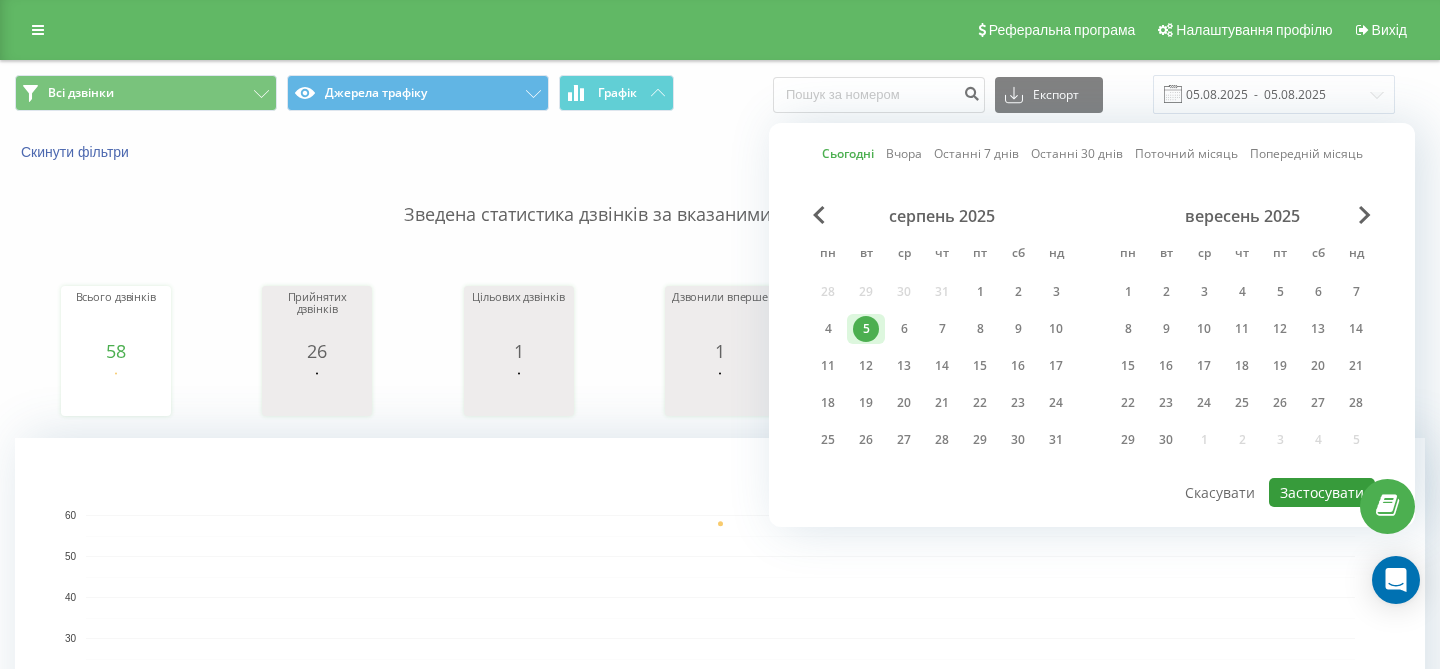 click on "Застосувати" at bounding box center [1322, 492] 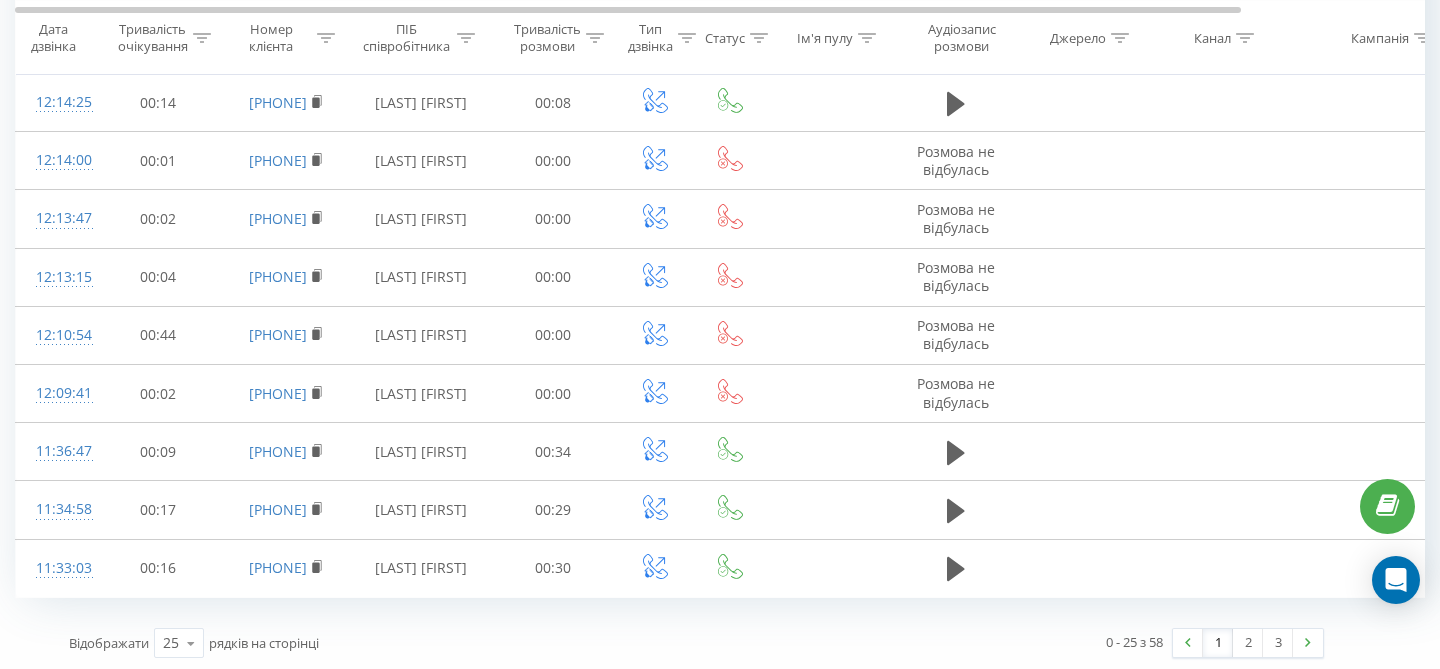 scroll, scrollTop: 406, scrollLeft: 0, axis: vertical 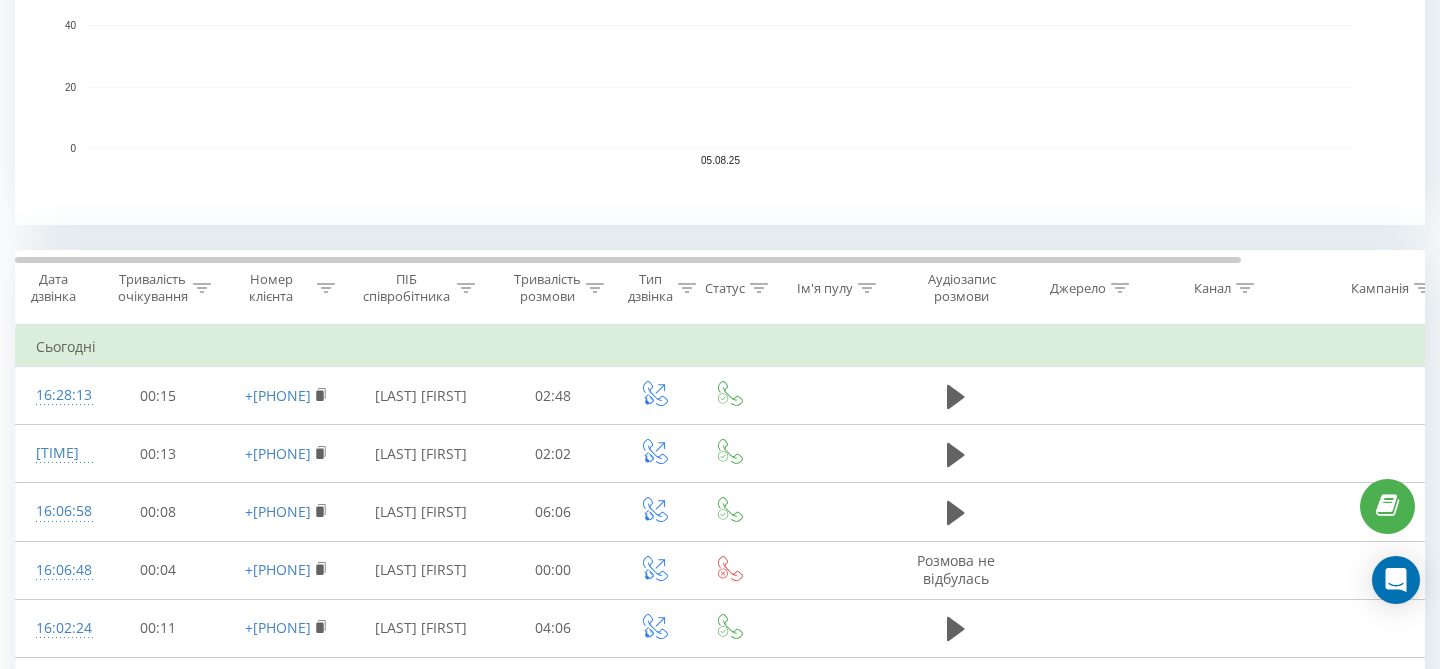click 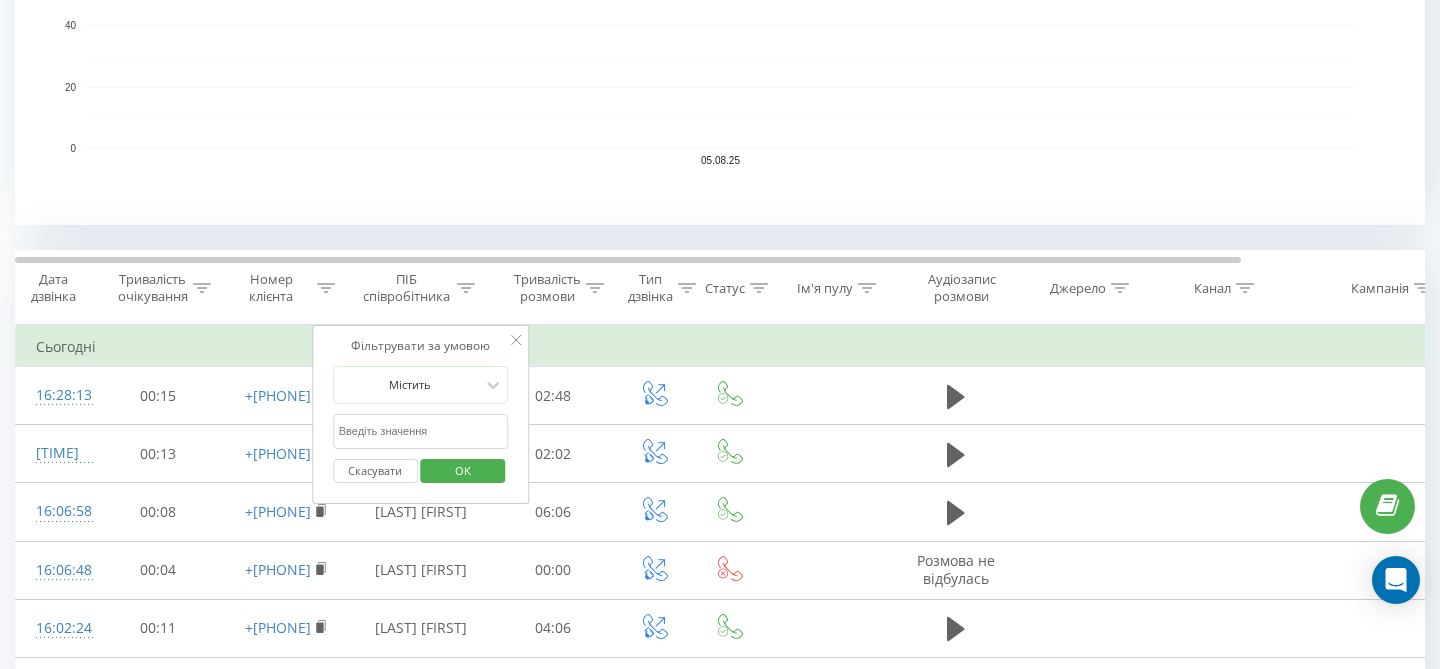 click at bounding box center (421, 431) 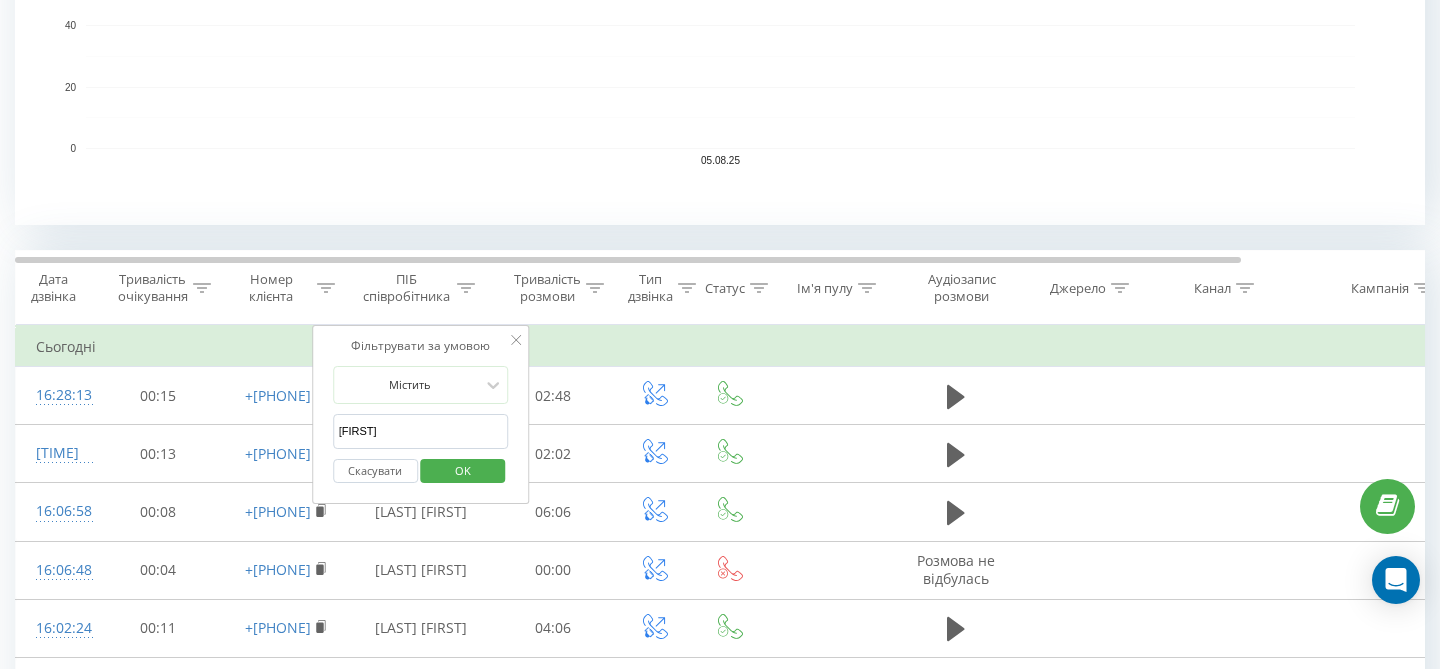 type on "[LAST]" 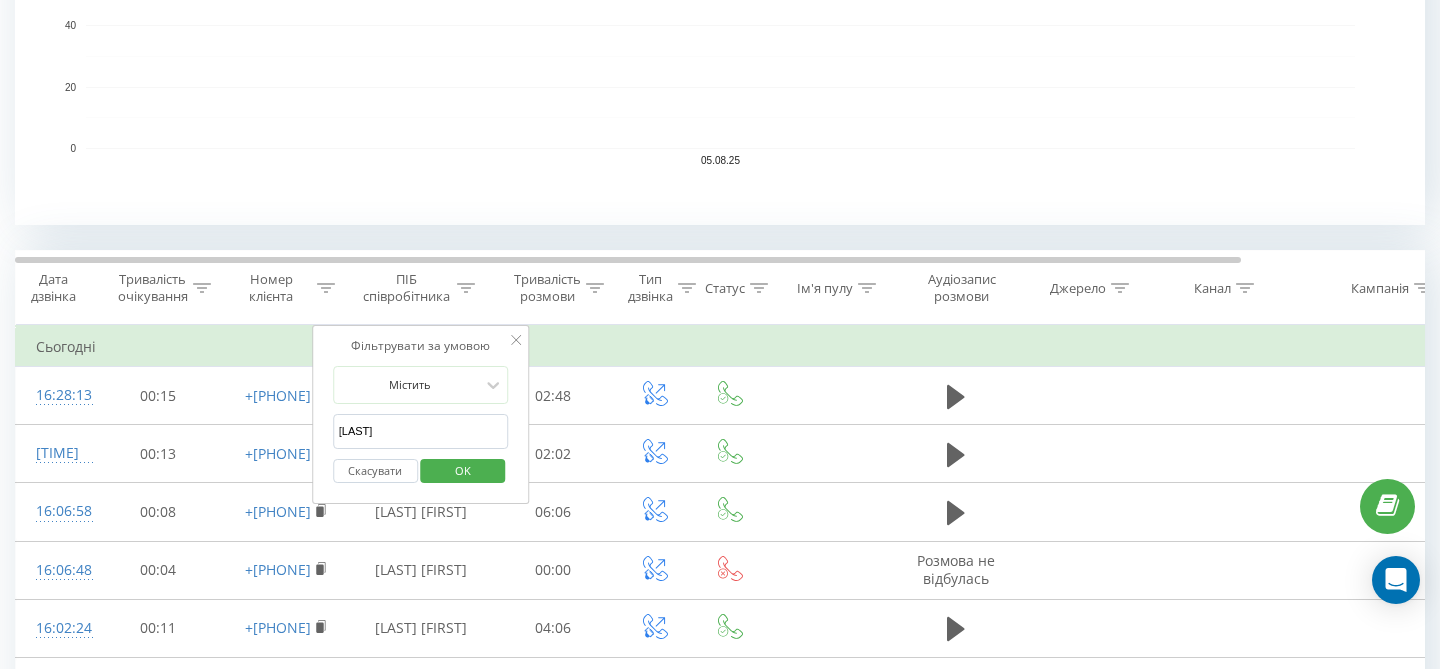 click on "OK" at bounding box center [463, 470] 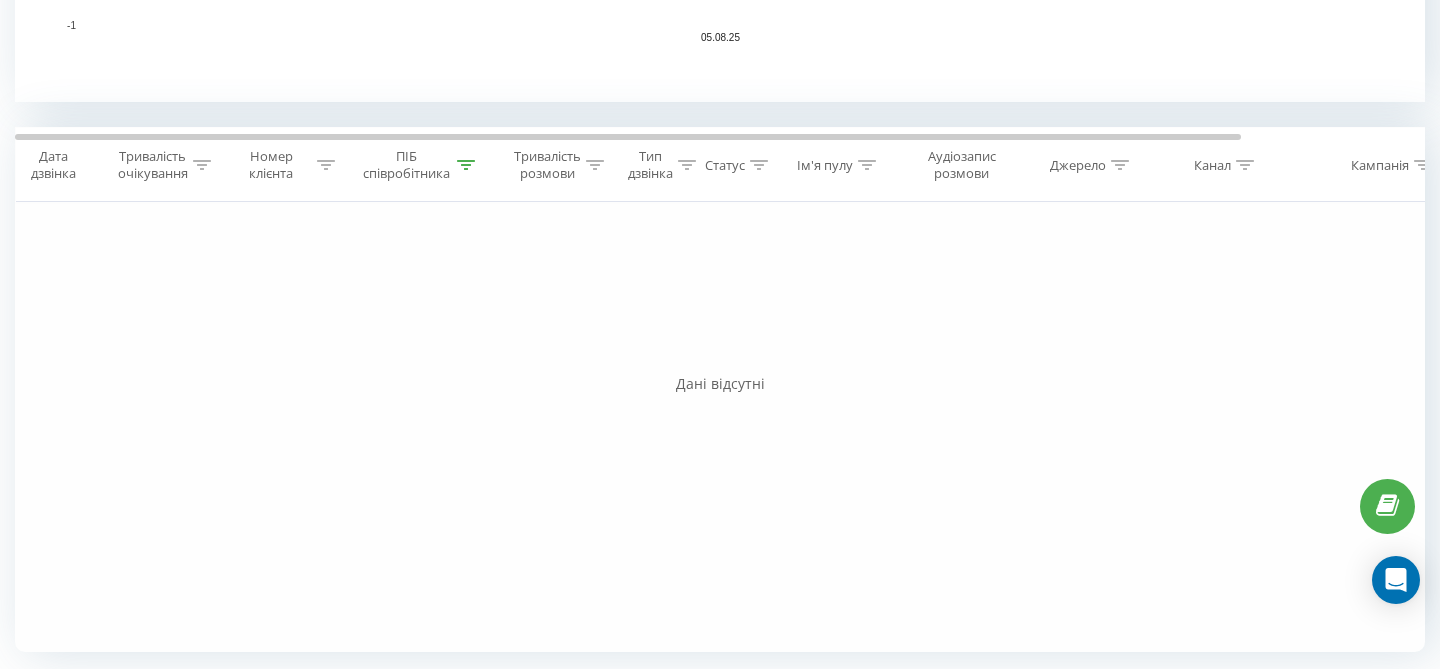 scroll, scrollTop: 0, scrollLeft: 0, axis: both 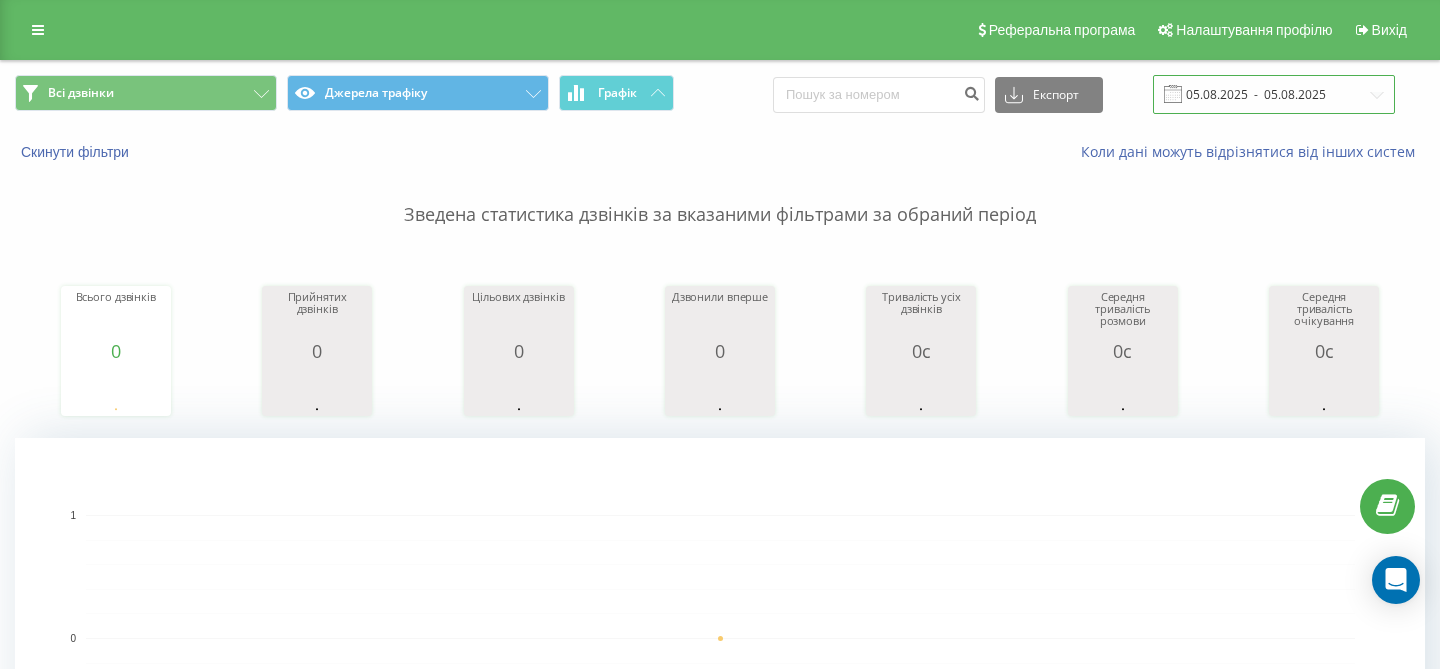 click on "05.08.2025  -  05.08.2025" at bounding box center (1274, 94) 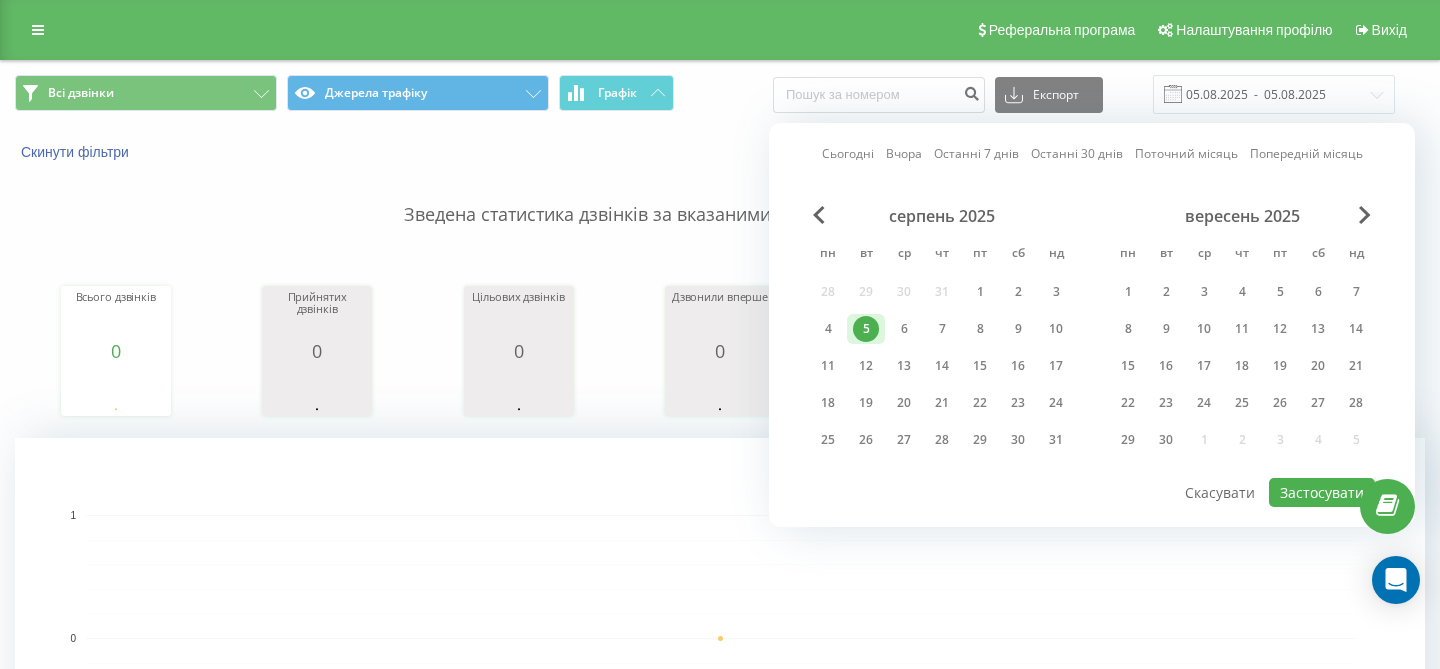 click on "Сьогодні" at bounding box center [848, 153] 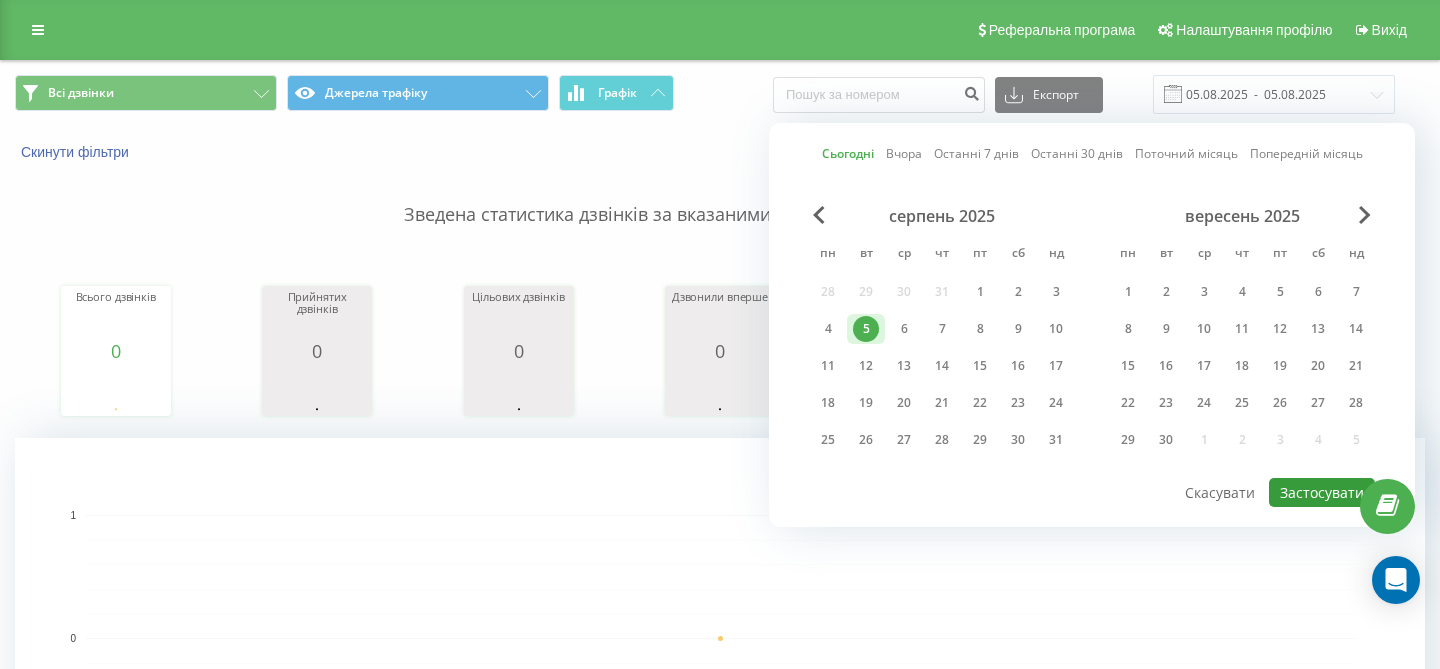 click on "Застосувати" at bounding box center (1322, 492) 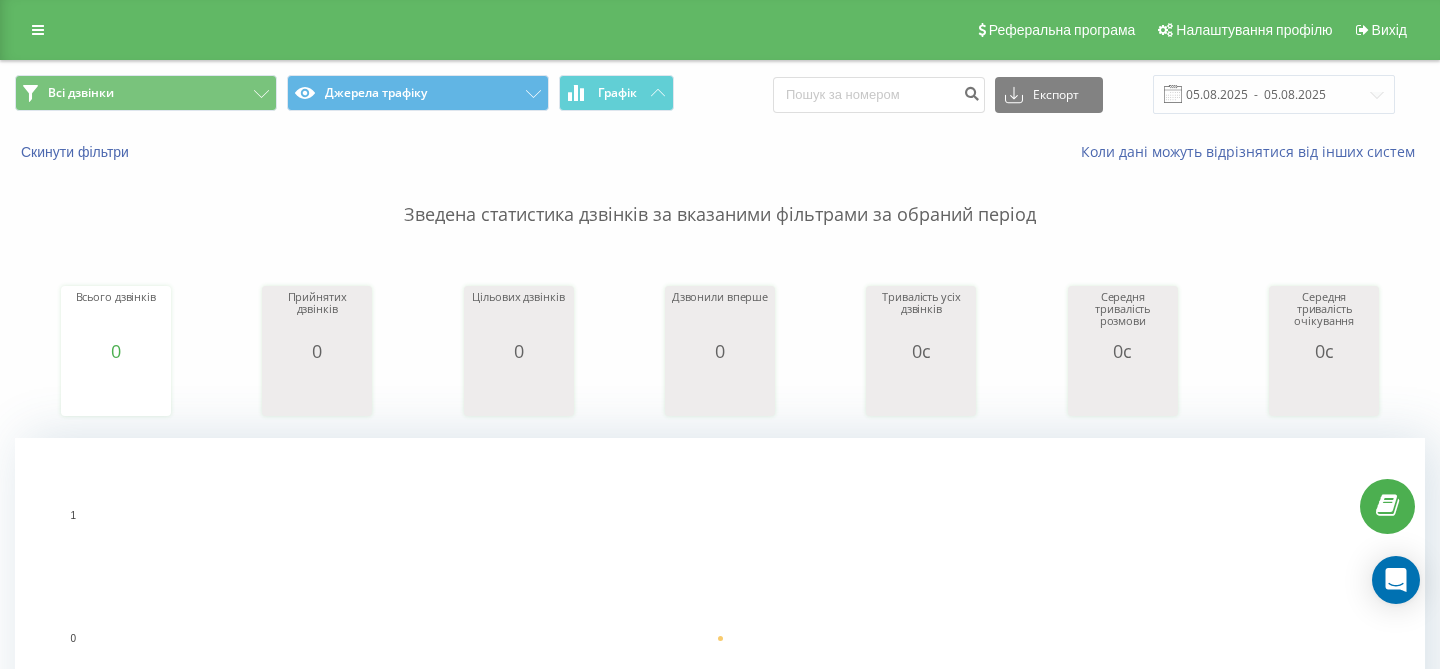 scroll, scrollTop: 520, scrollLeft: 0, axis: vertical 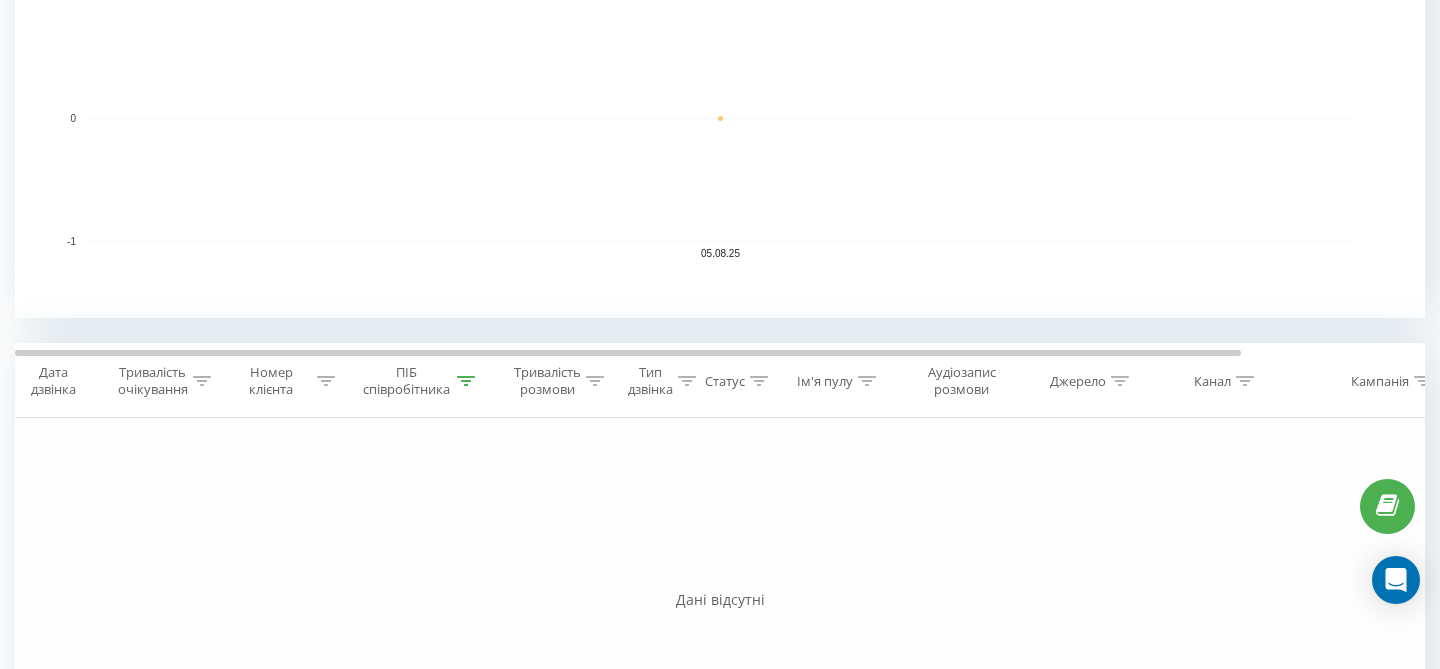 click 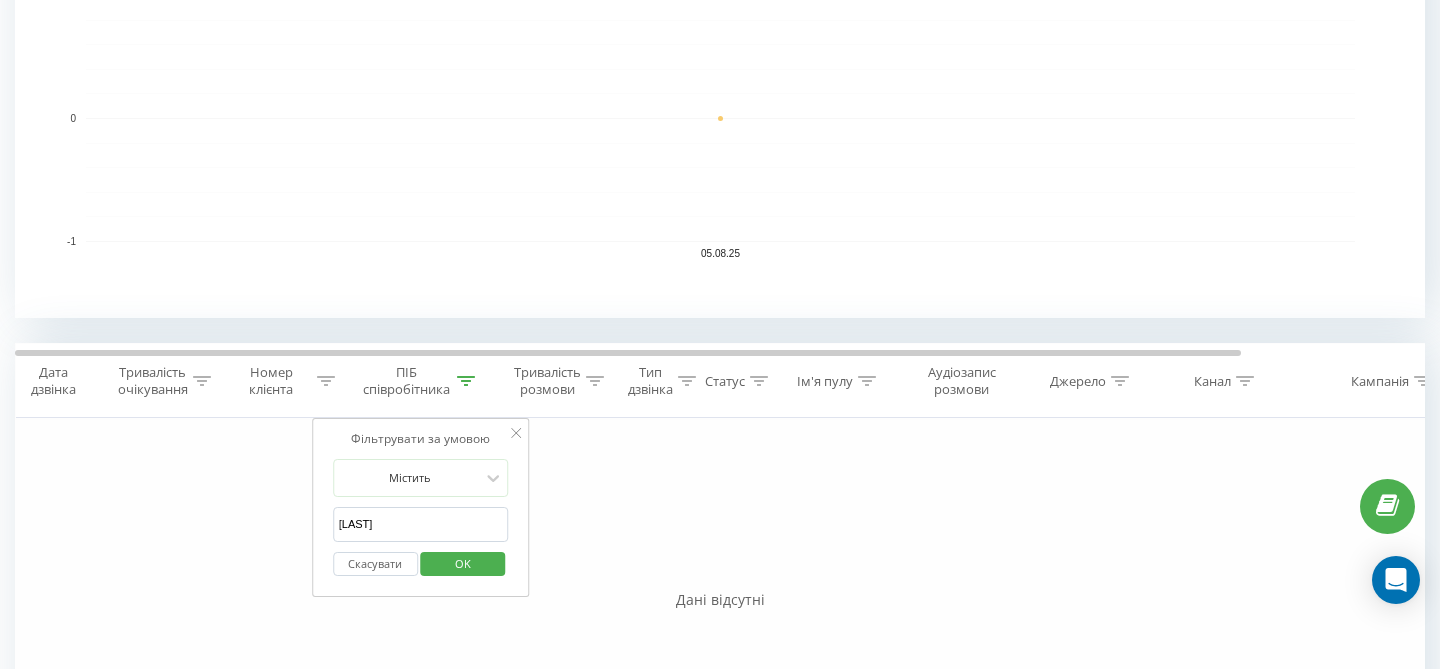 click on "[LAST]" at bounding box center (421, 524) 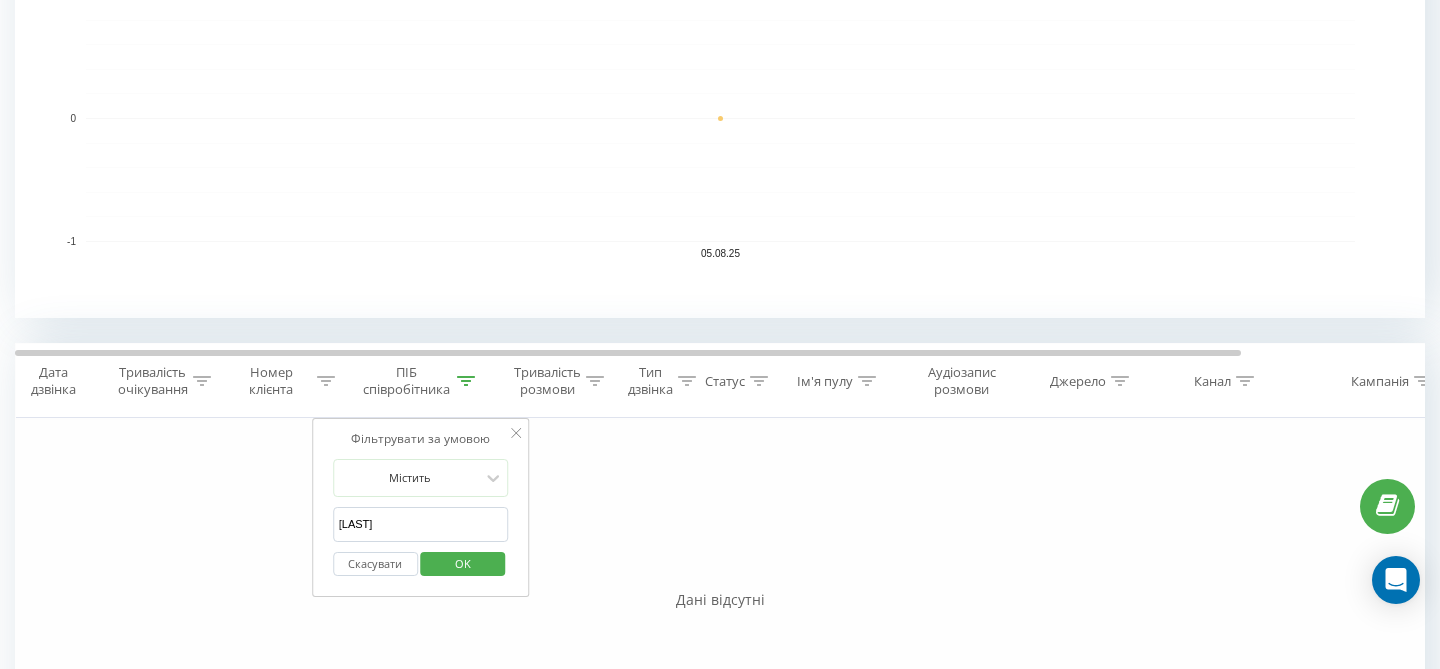 click on "[LAST]" at bounding box center [421, 524] 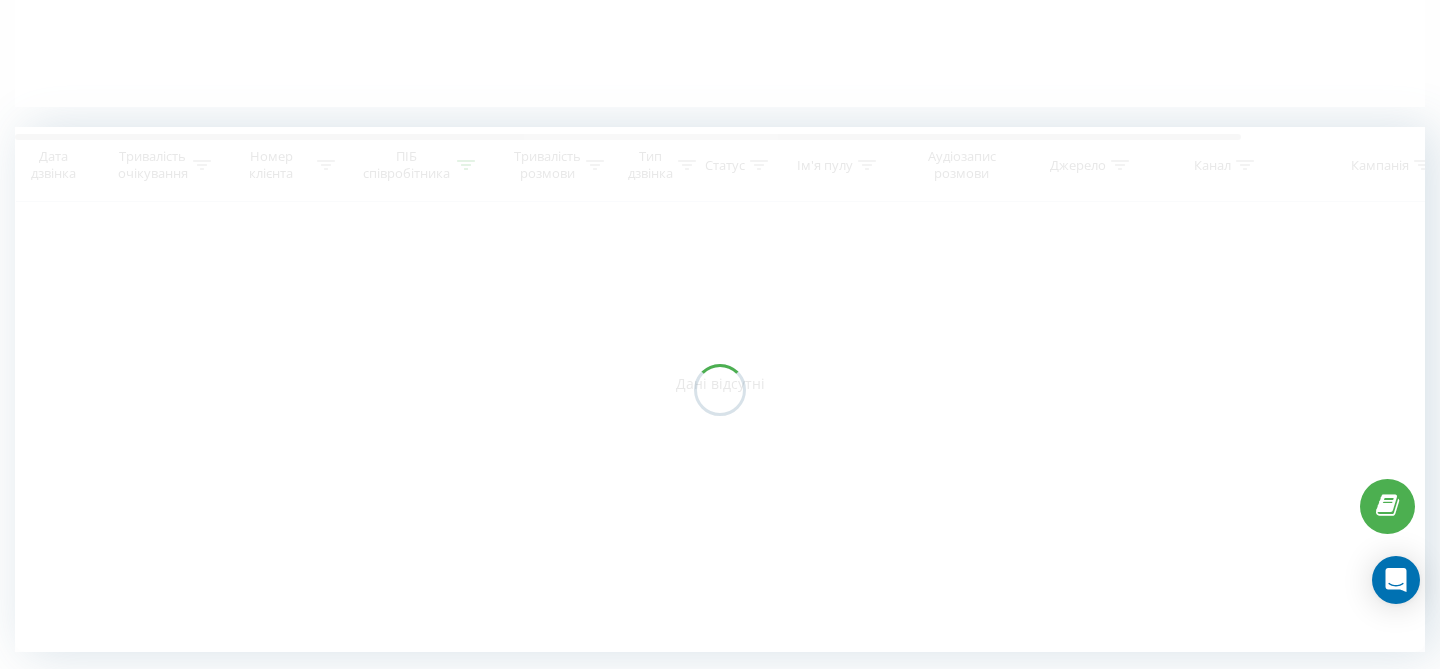 scroll, scrollTop: 455, scrollLeft: 0, axis: vertical 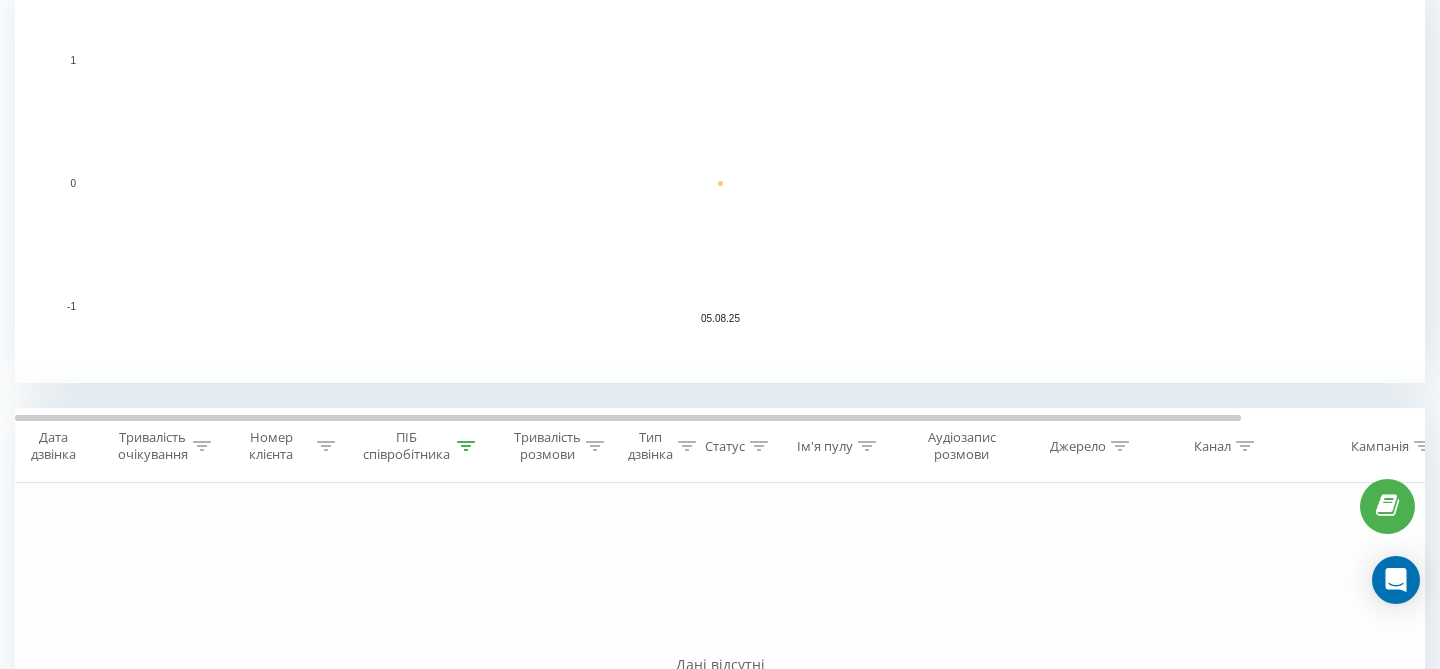 click 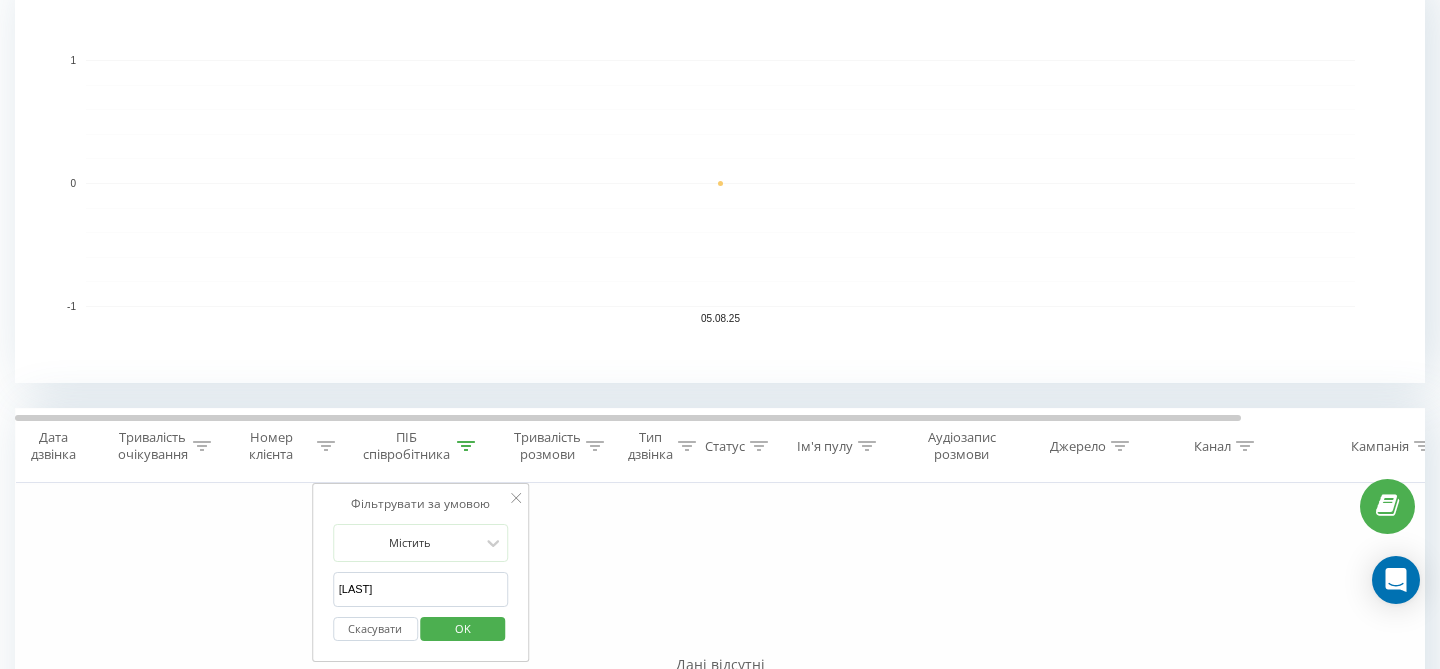 click on "[LAST]" at bounding box center [421, 589] 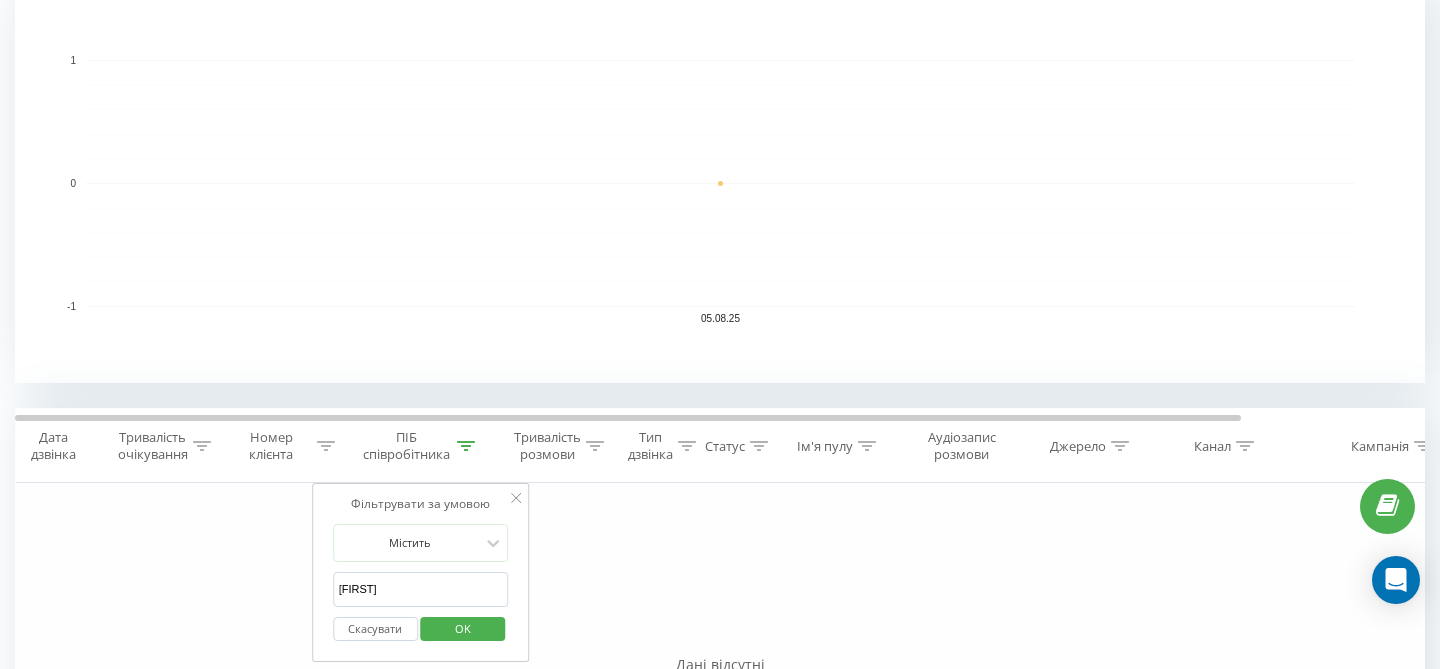 click on "OK" at bounding box center (463, 628) 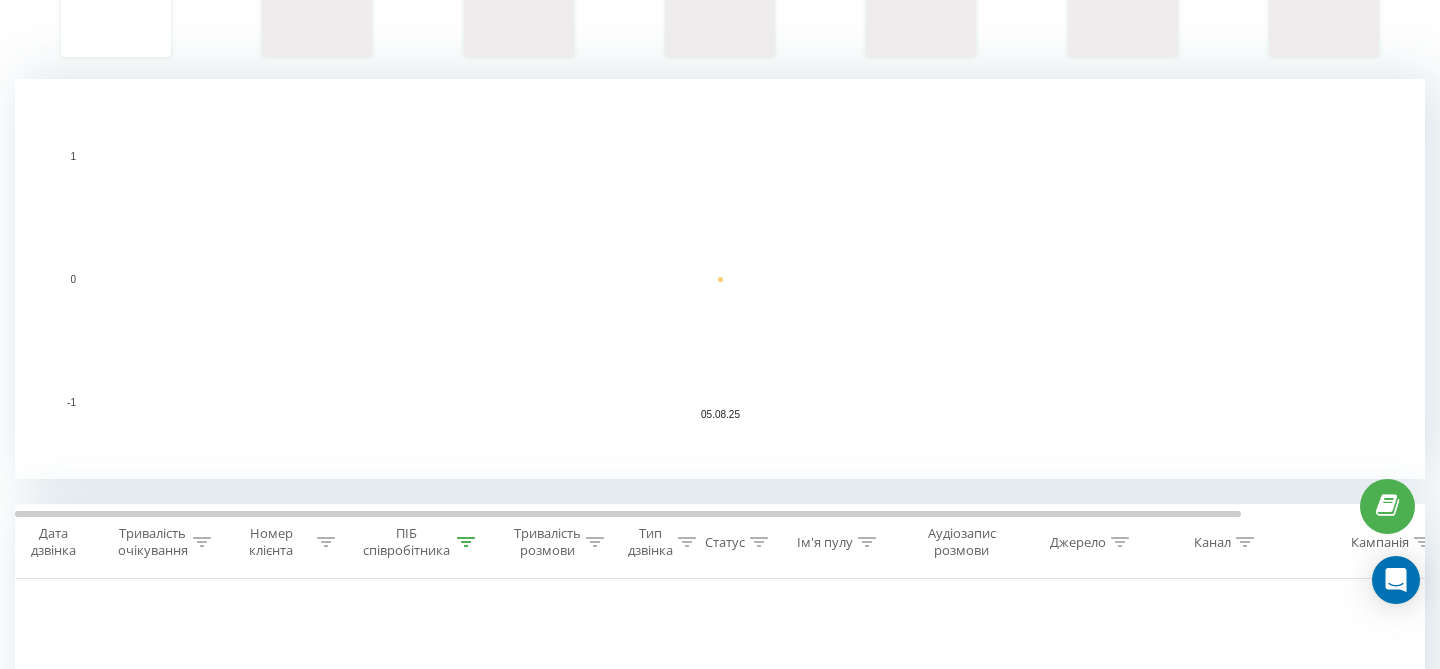 scroll, scrollTop: 358, scrollLeft: 0, axis: vertical 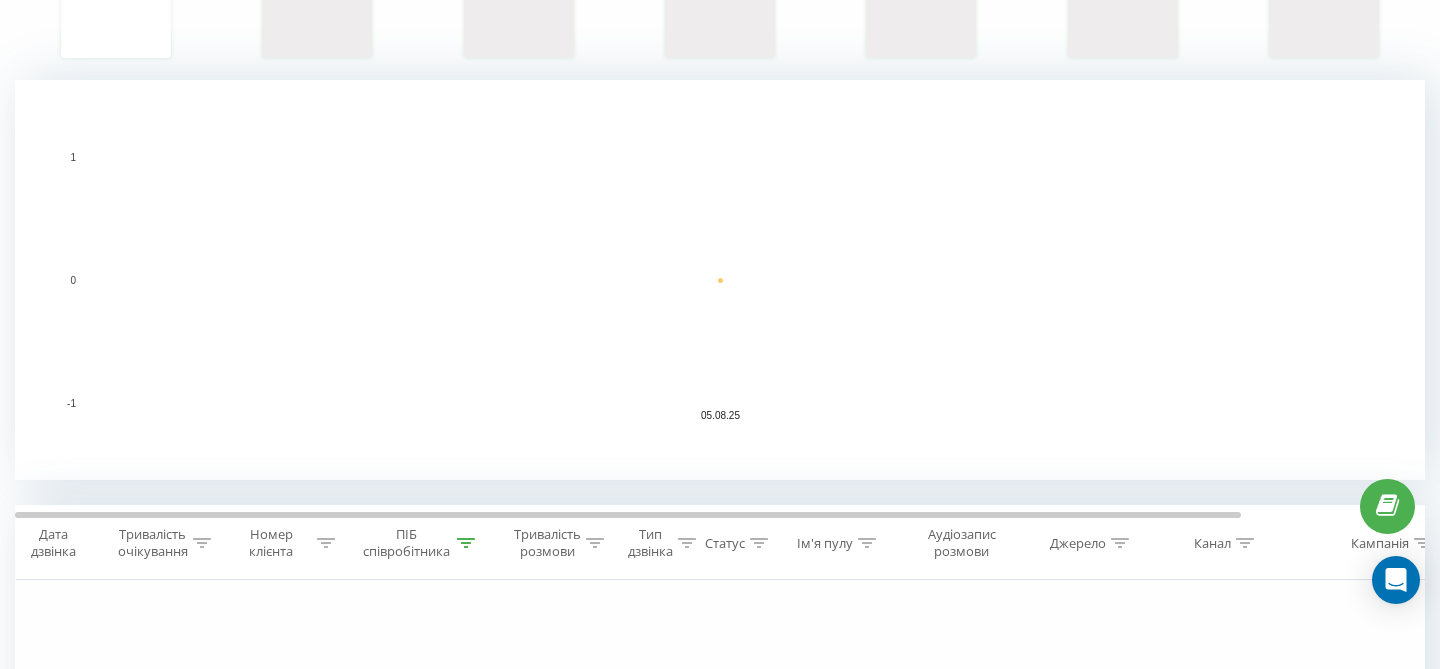 click 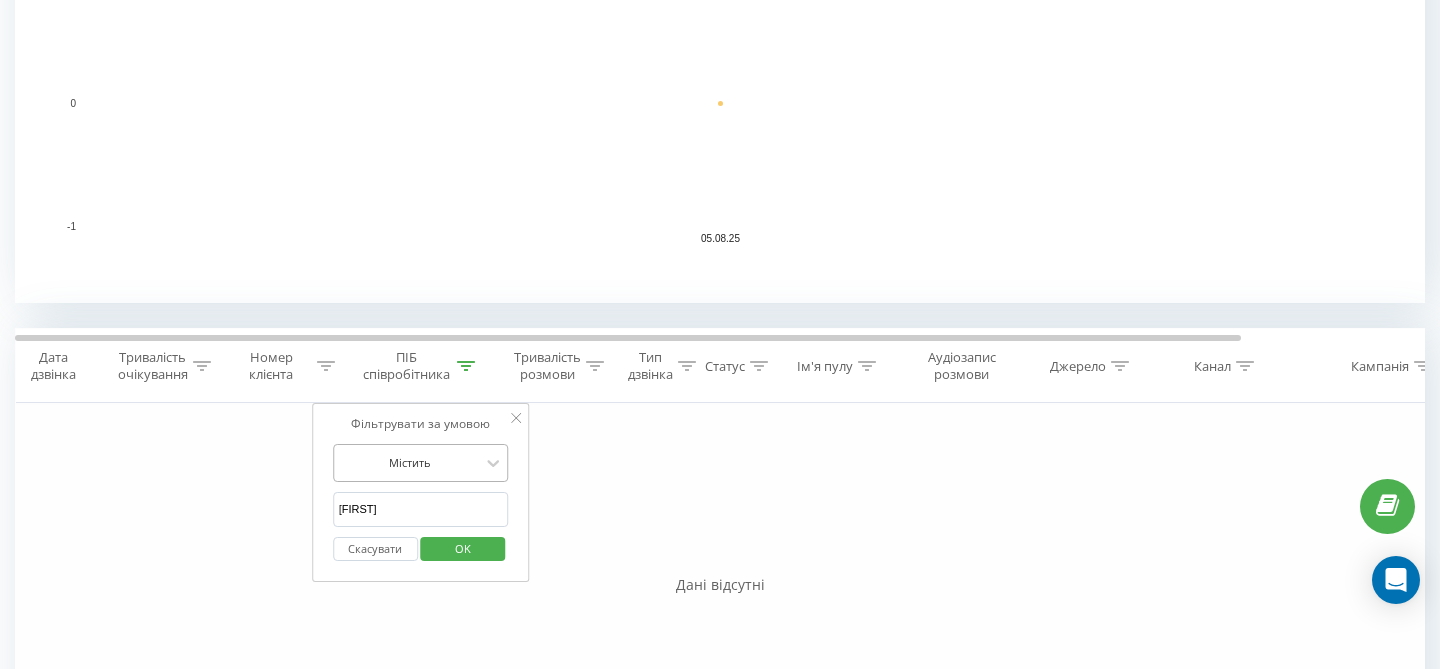 scroll, scrollTop: 540, scrollLeft: 0, axis: vertical 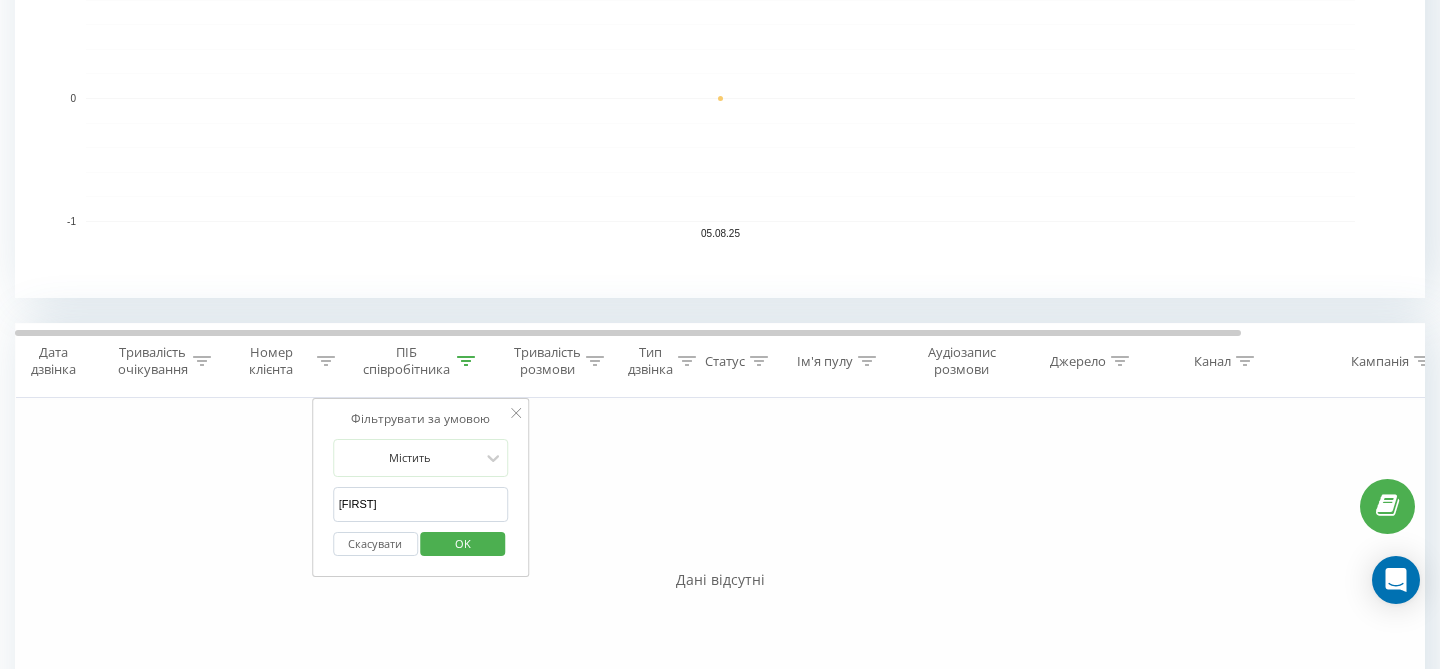 click on "[FIRST]" at bounding box center [421, 504] 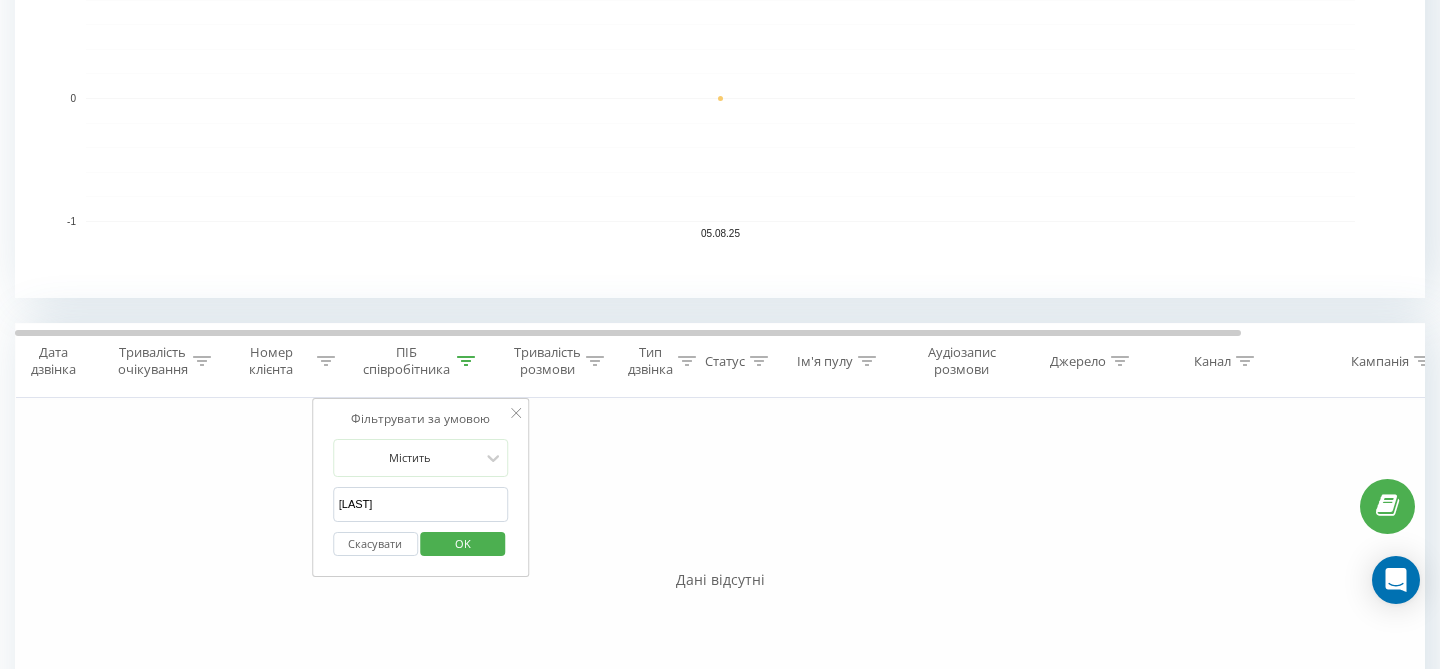 type on "[LAST]" 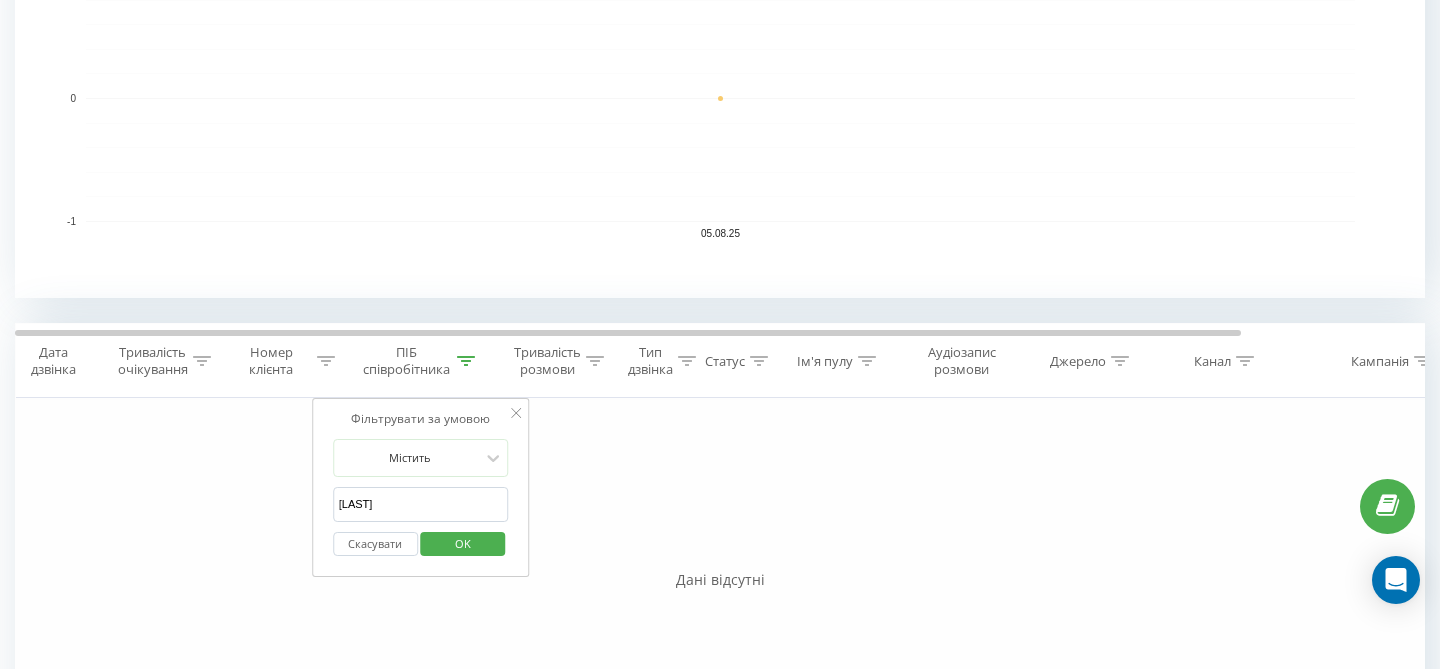 click on "OK" at bounding box center (463, 543) 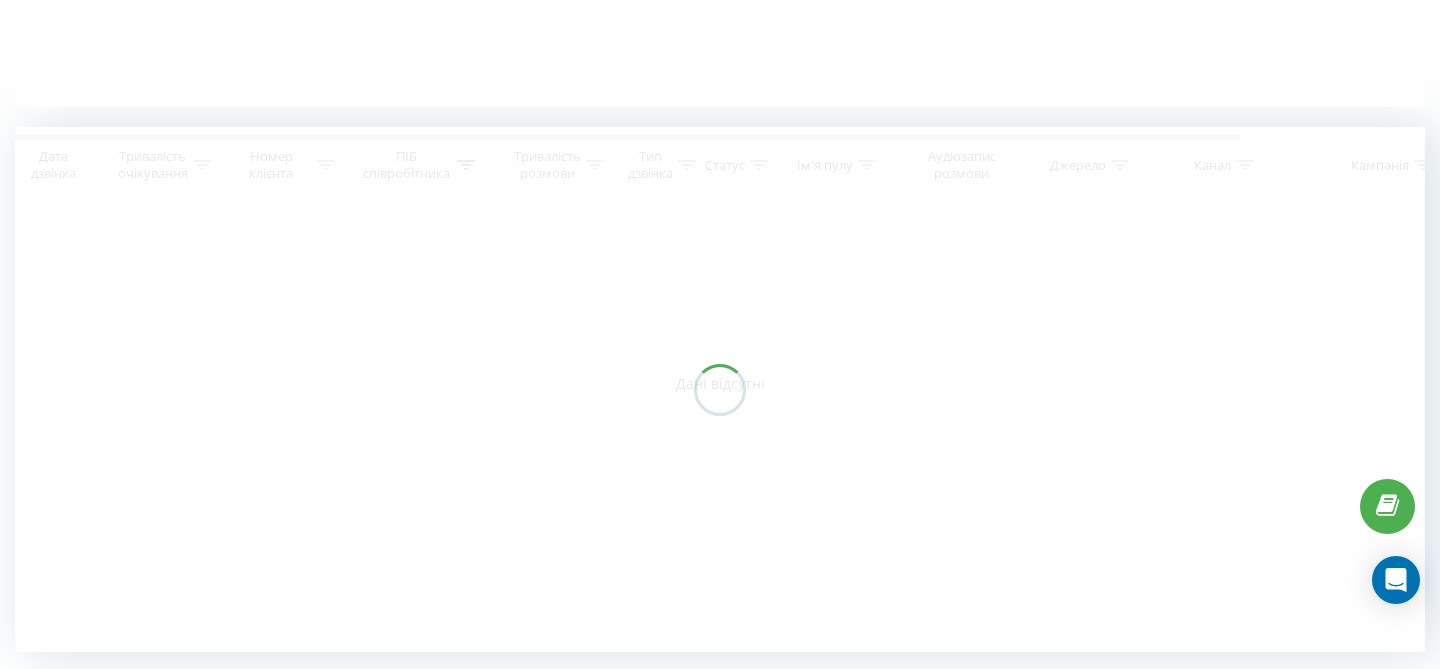 scroll, scrollTop: 455, scrollLeft: 0, axis: vertical 